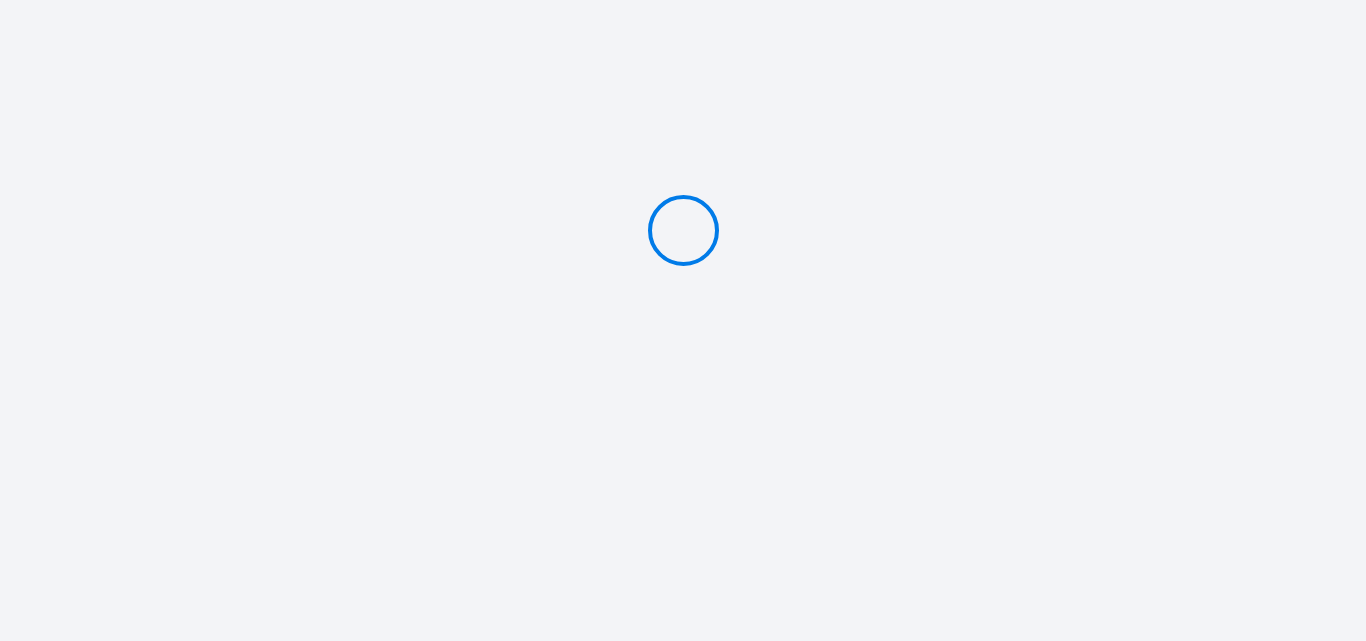type on "Caution 150 €" 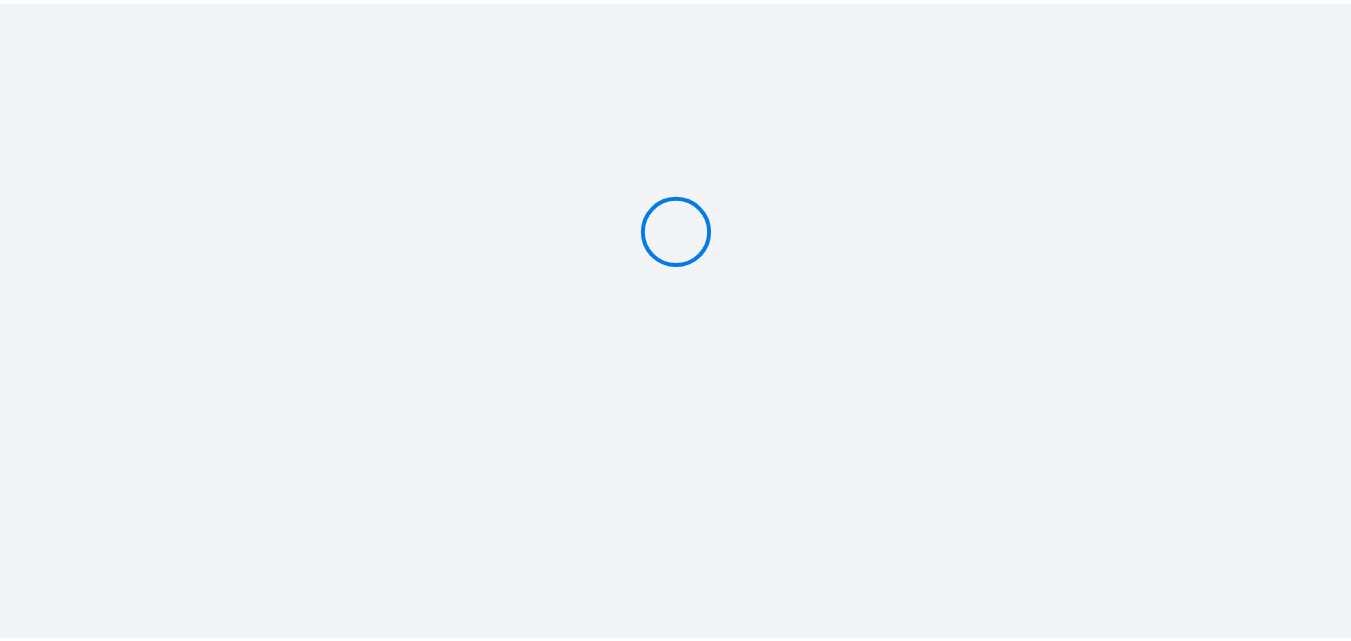 scroll, scrollTop: 0, scrollLeft: 0, axis: both 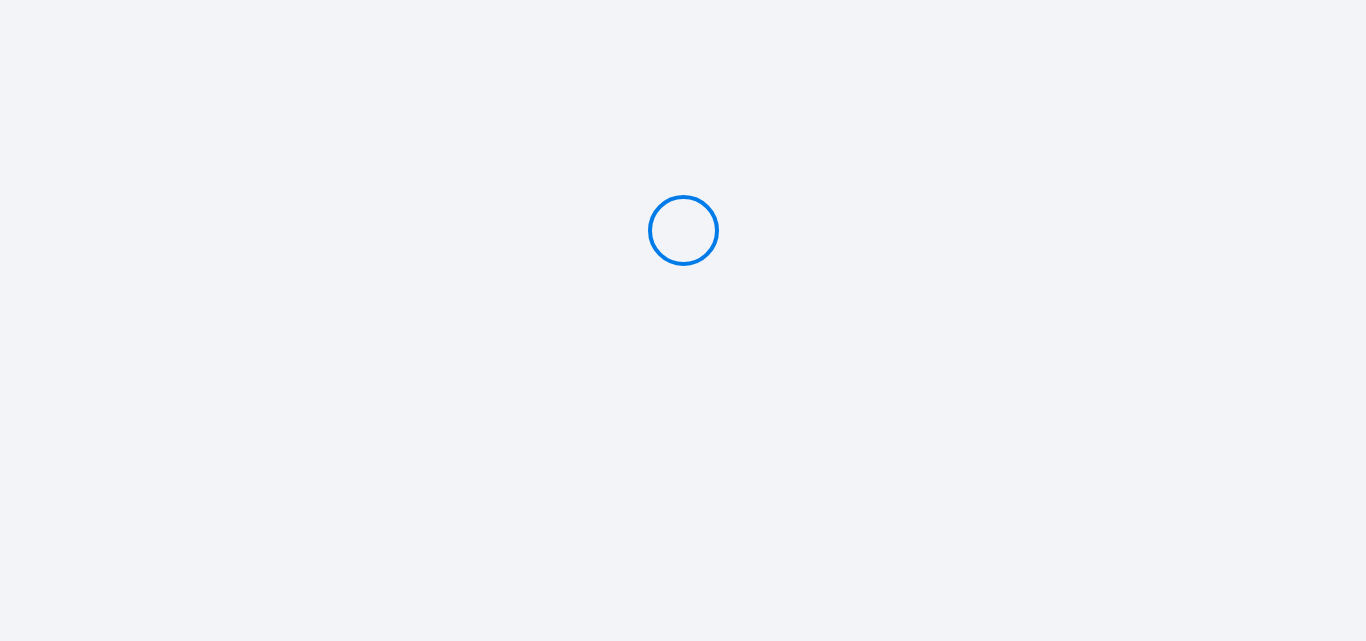 type on "Caution 150 €" 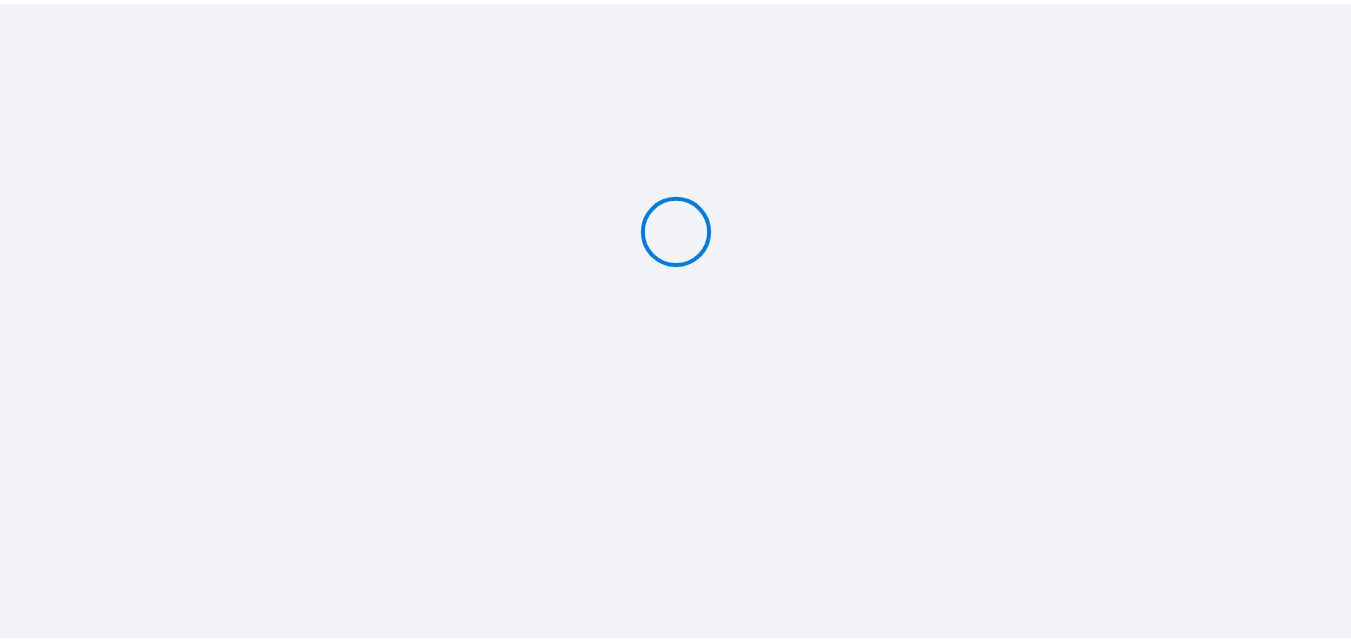 scroll, scrollTop: 0, scrollLeft: 0, axis: both 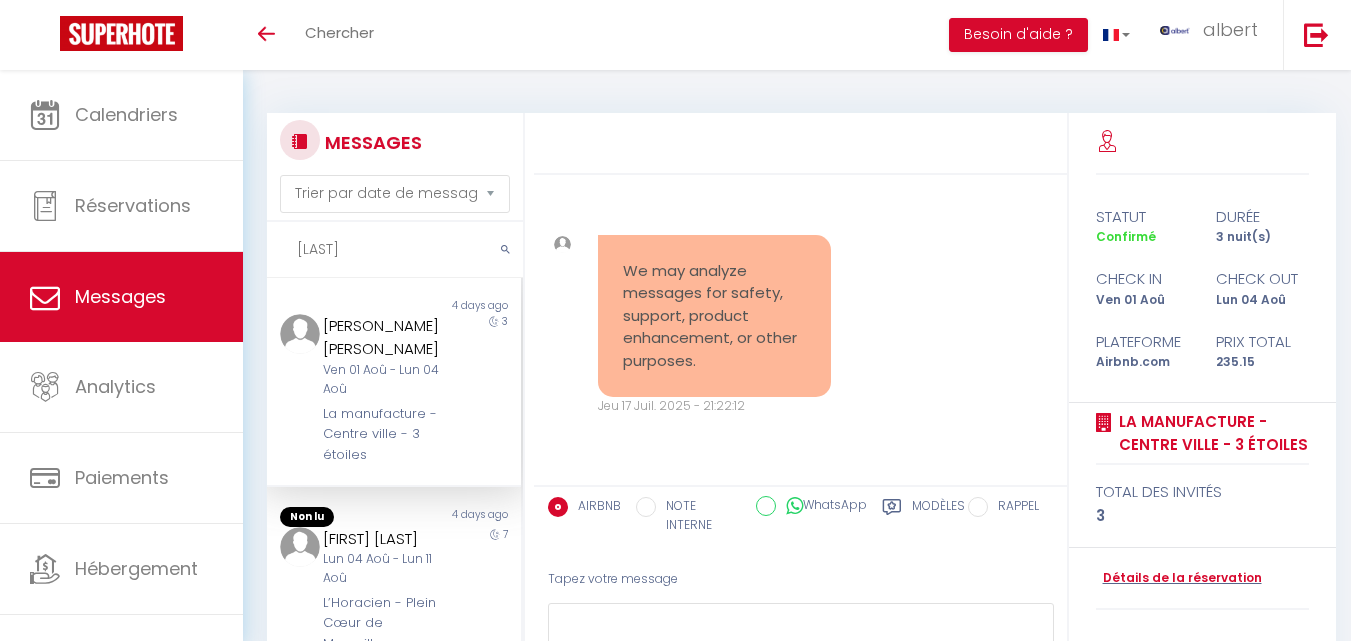 select on "message" 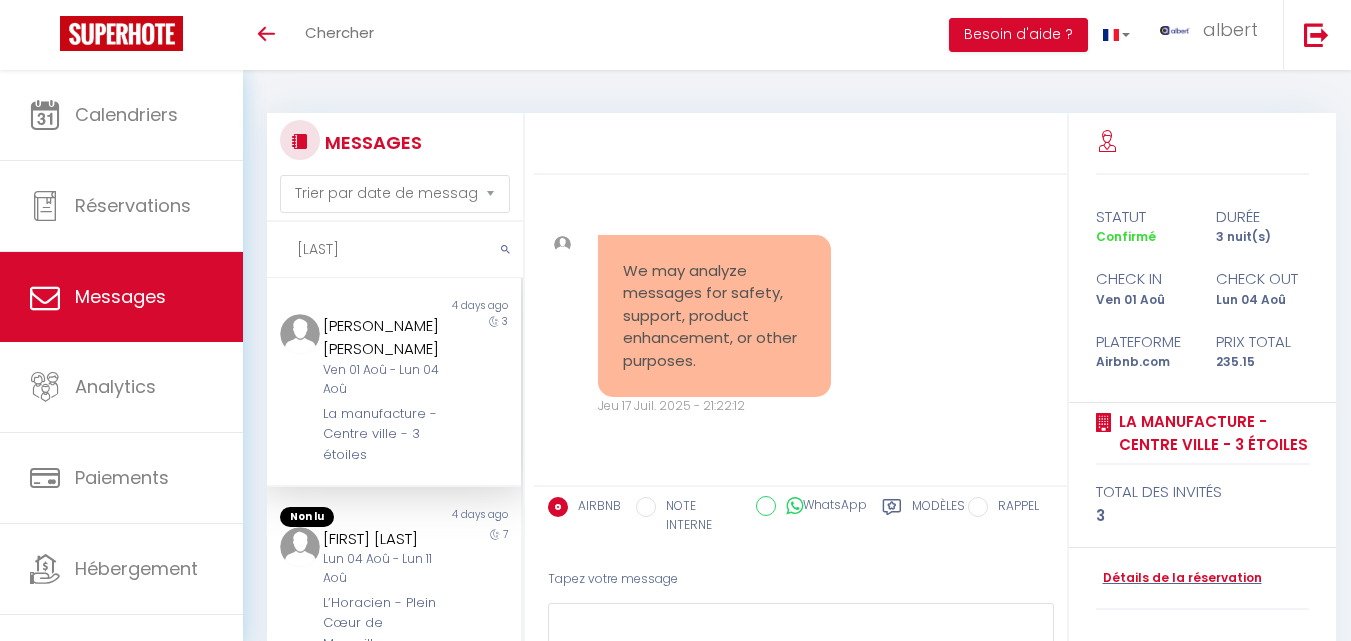 scroll, scrollTop: 0, scrollLeft: 0, axis: both 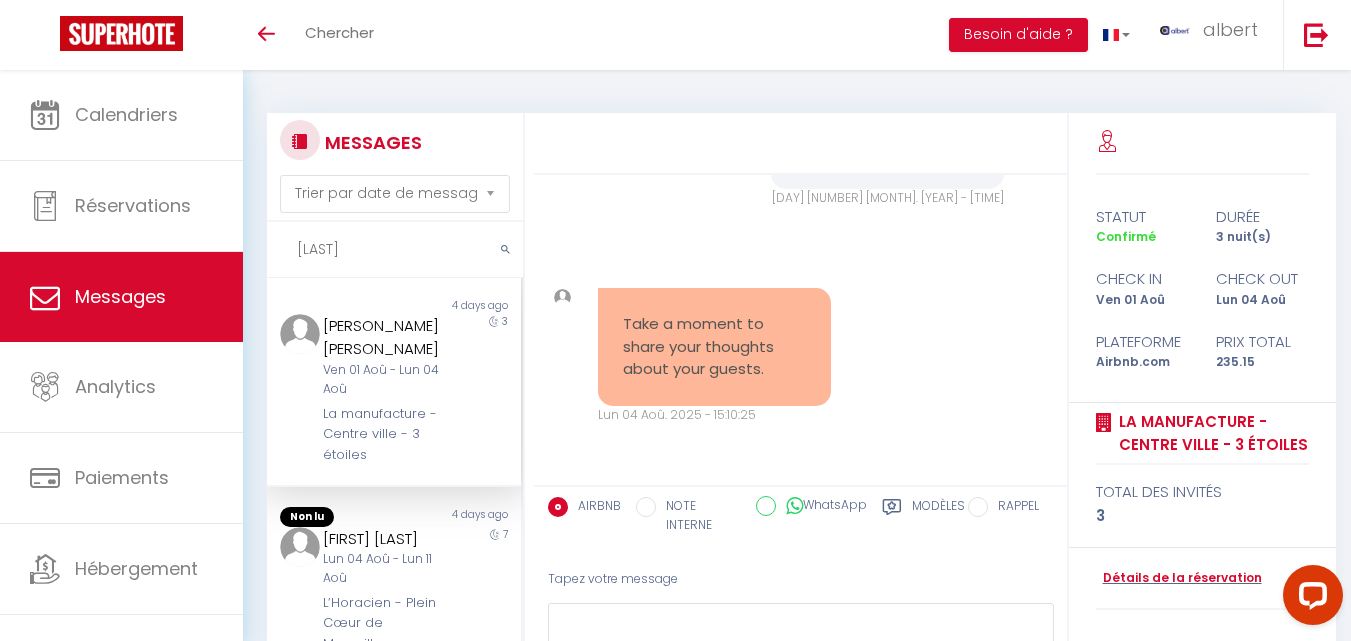 drag, startPoint x: 357, startPoint y: 231, endPoint x: 291, endPoint y: 239, distance: 66.48308 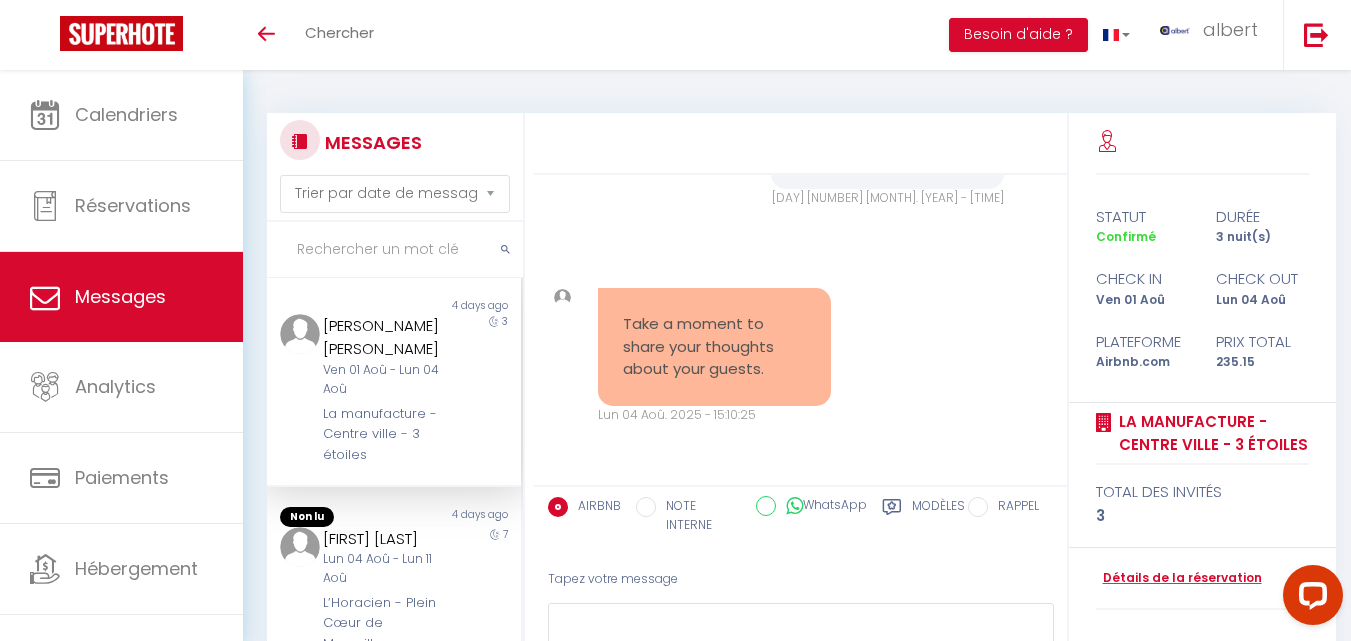paste on "[LAST]" 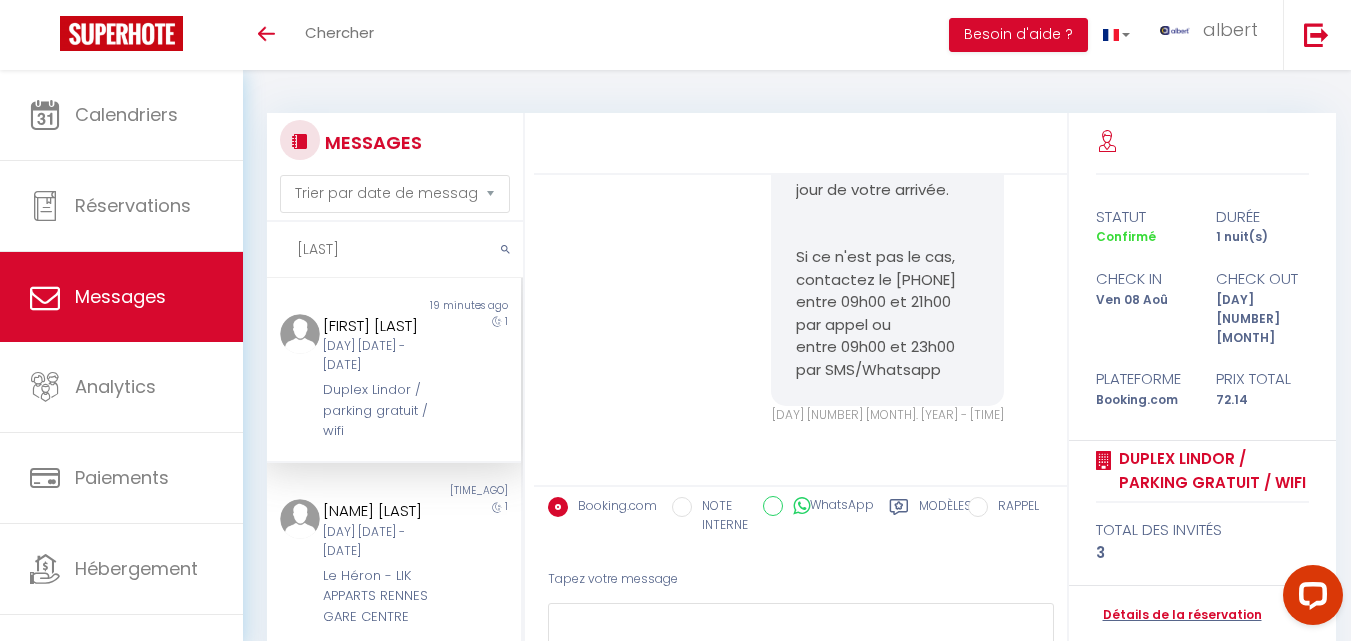 scroll, scrollTop: 9156, scrollLeft: 0, axis: vertical 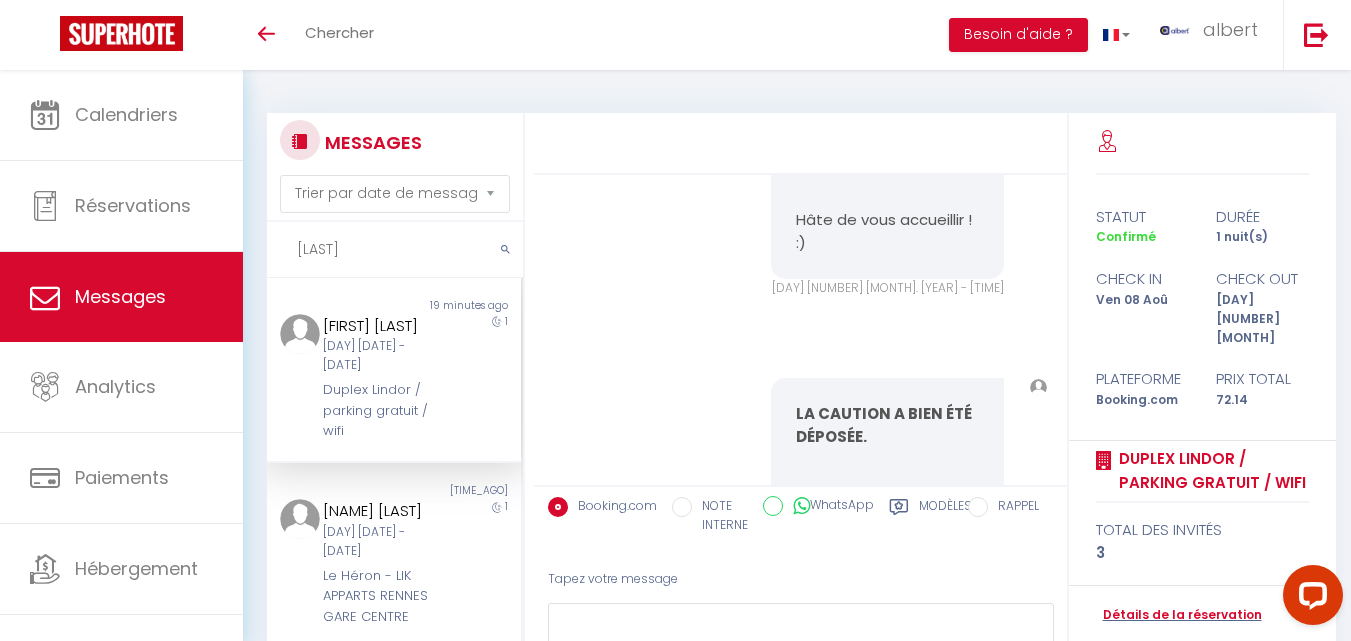 click on "[LAST]" at bounding box center [395, 250] 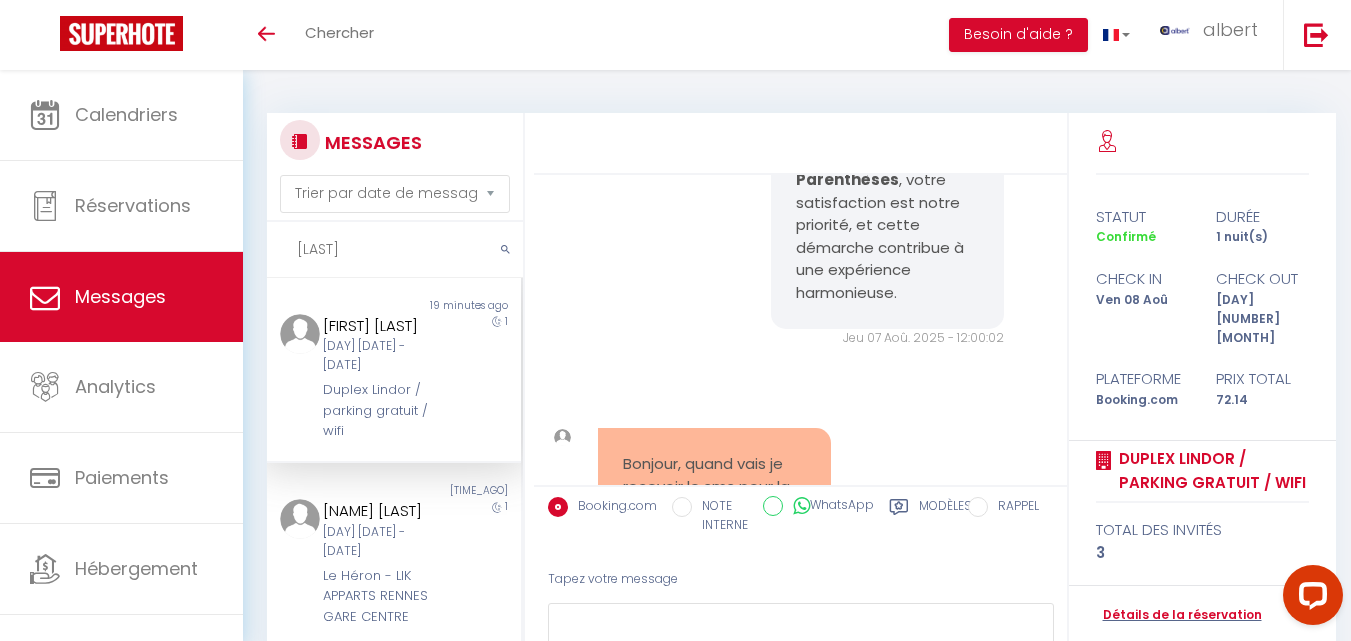 scroll, scrollTop: 7069, scrollLeft: 0, axis: vertical 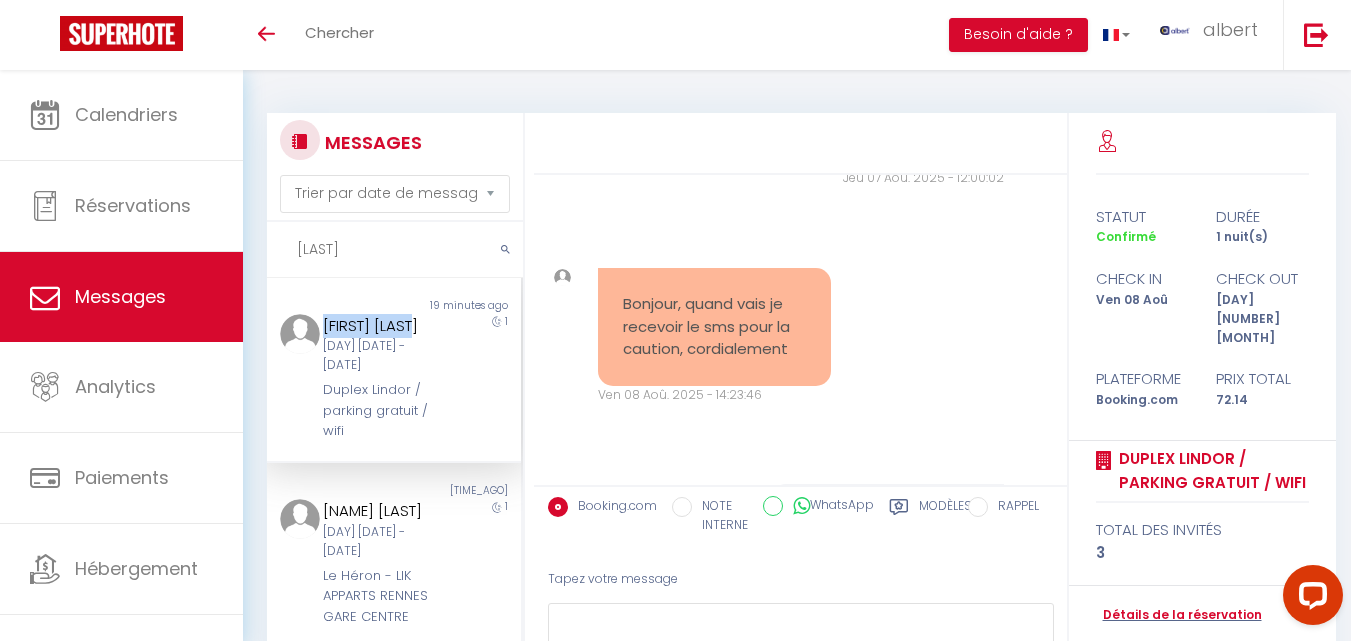 copy on "[FIRST] [LAST]" 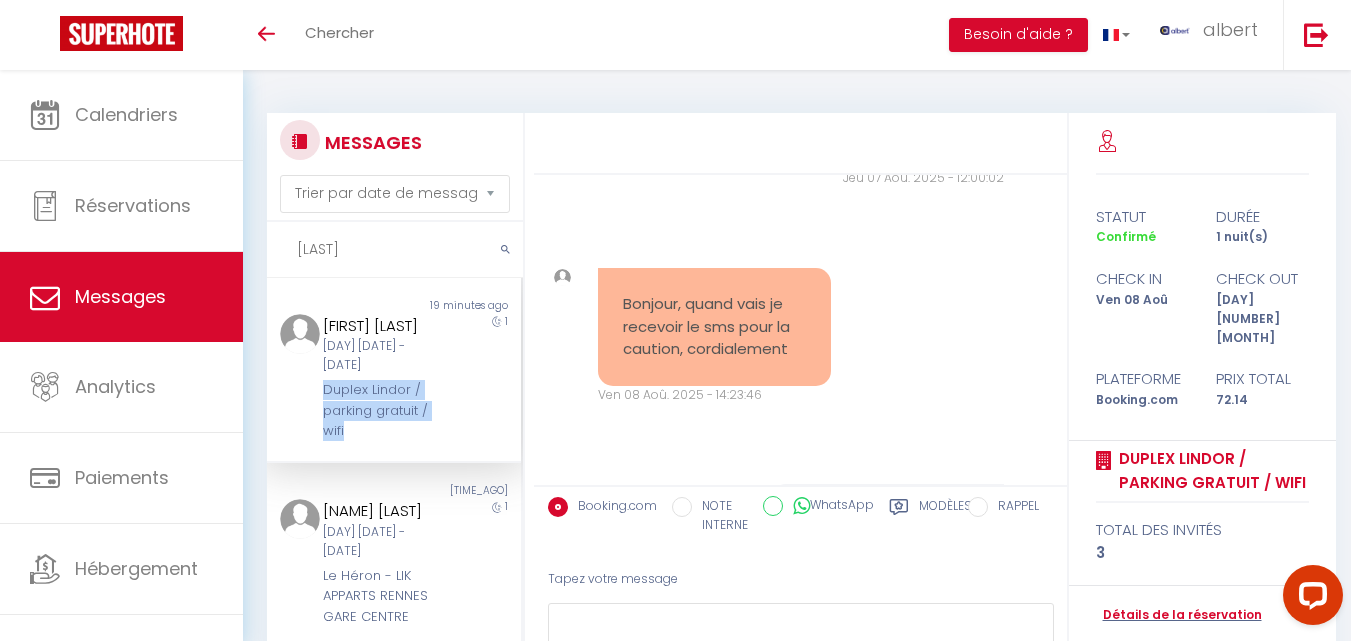 drag, startPoint x: 346, startPoint y: 436, endPoint x: 308, endPoint y: 393, distance: 57.384666 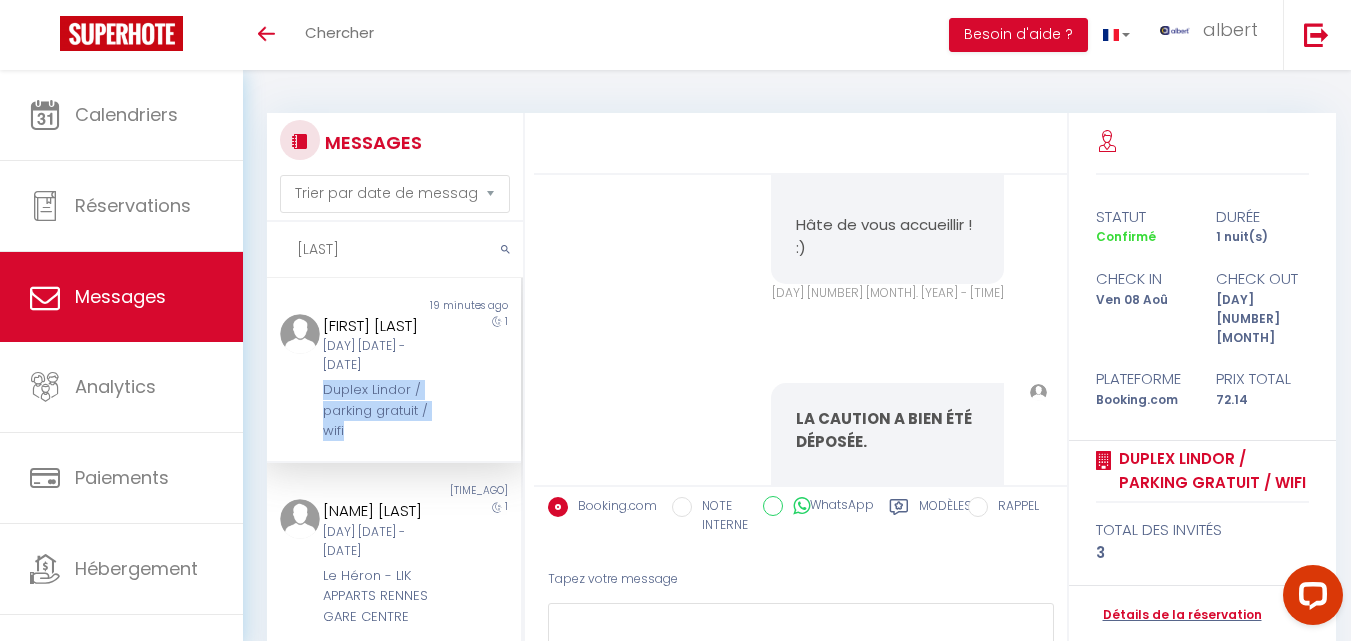 scroll, scrollTop: 9156, scrollLeft: 0, axis: vertical 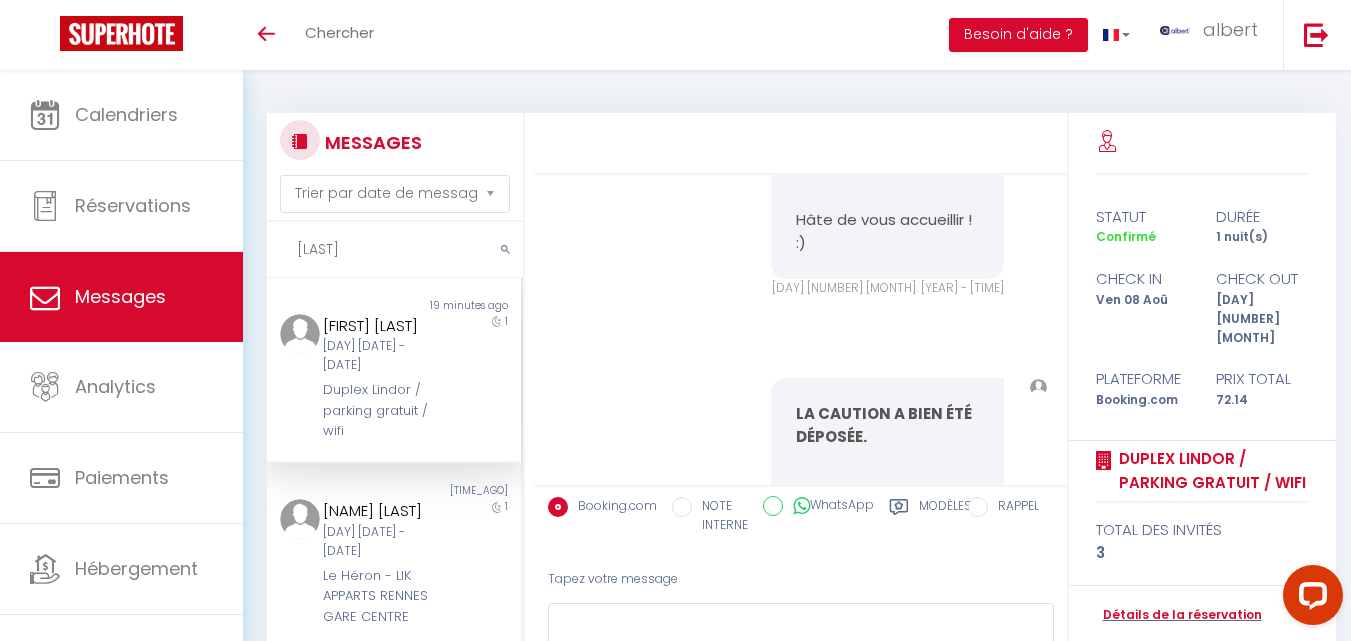 drag, startPoint x: 357, startPoint y: 254, endPoint x: 243, endPoint y: 275, distance: 115.918076 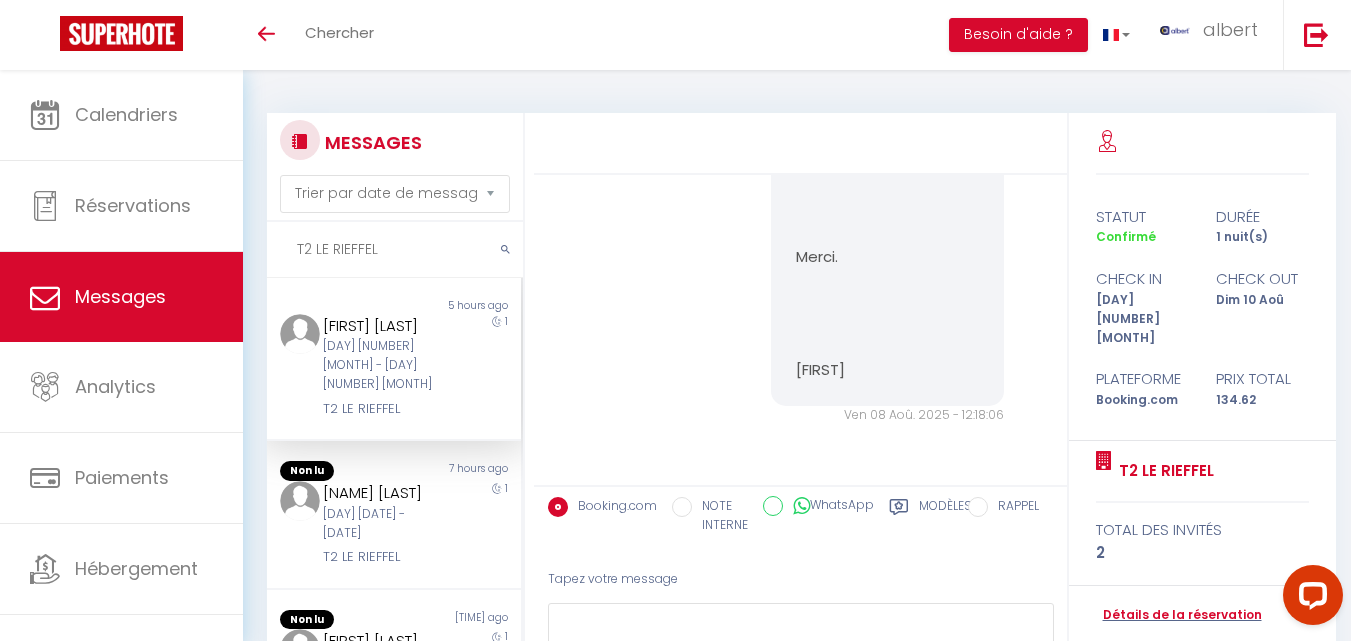 scroll, scrollTop: 3875, scrollLeft: 0, axis: vertical 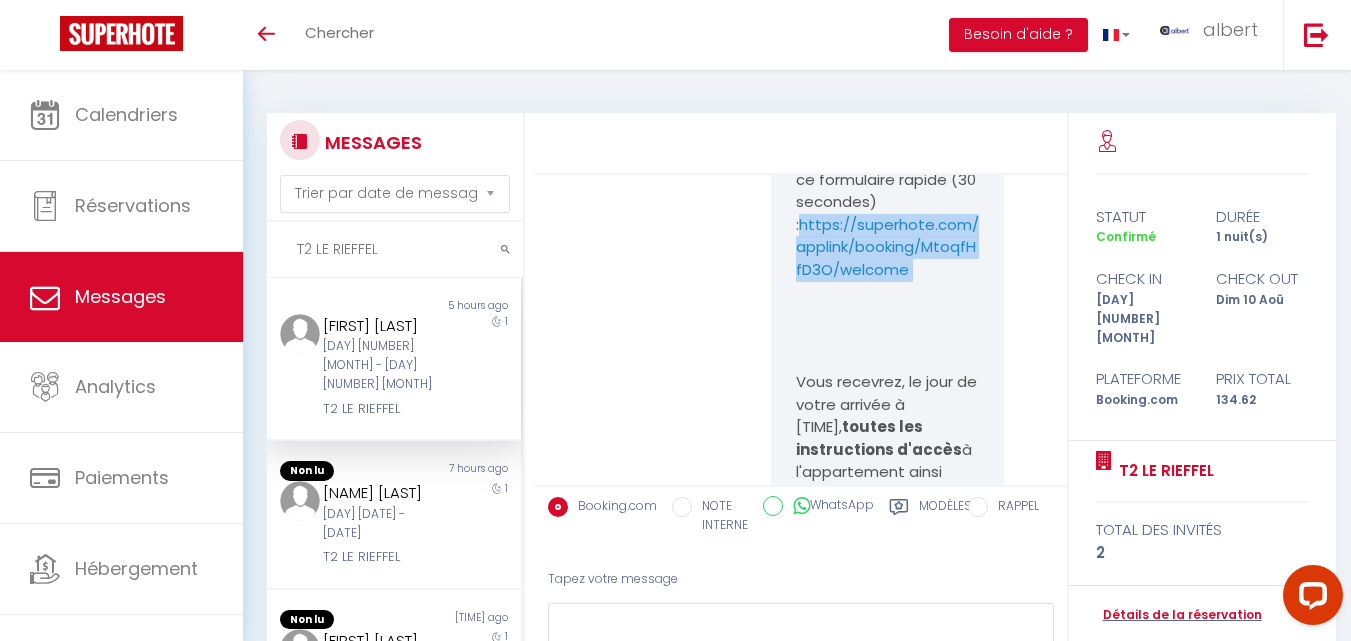 copy on "https://superhote.com/applink/booking/MtoqfHfD3O/welcome" 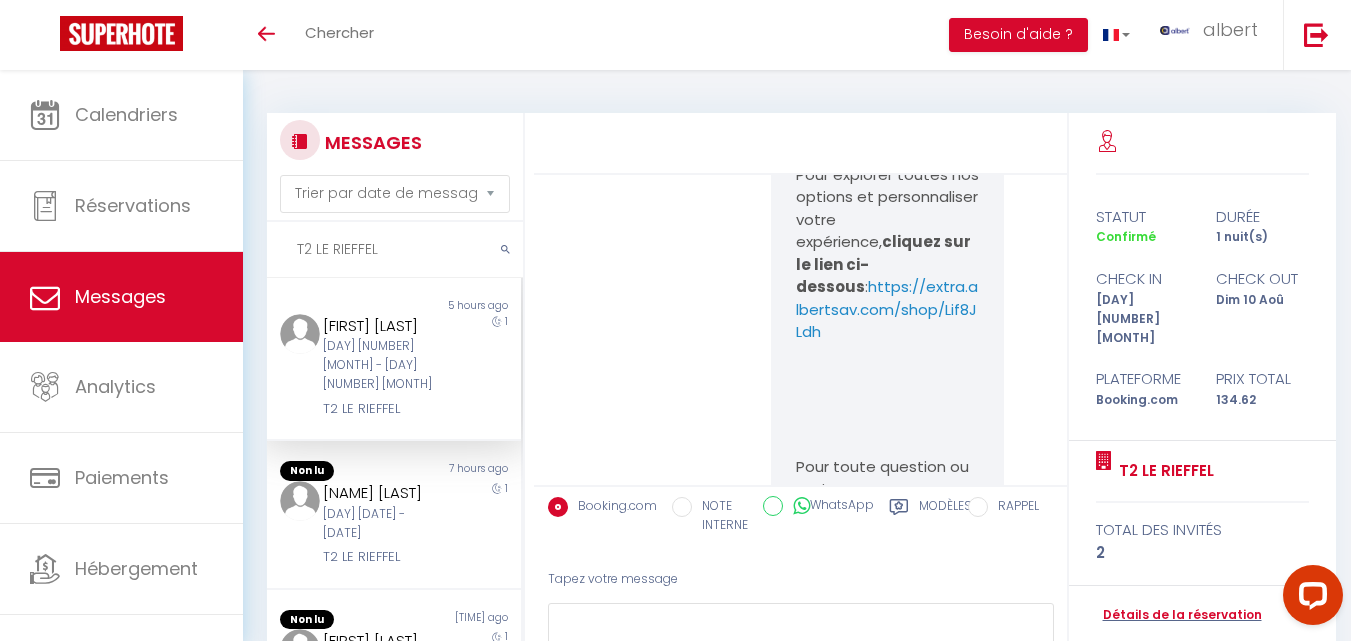 scroll, scrollTop: 1462, scrollLeft: 0, axis: vertical 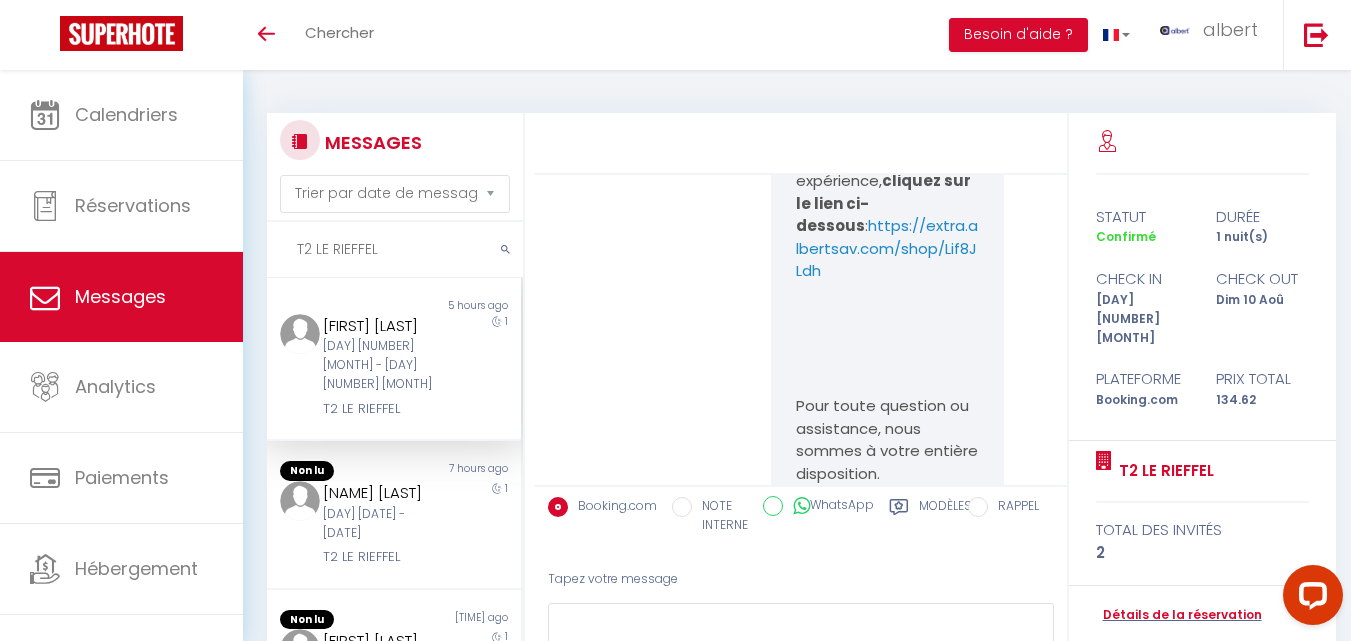 drag, startPoint x: 858, startPoint y: 324, endPoint x: 860, endPoint y: 278, distance: 46.043457 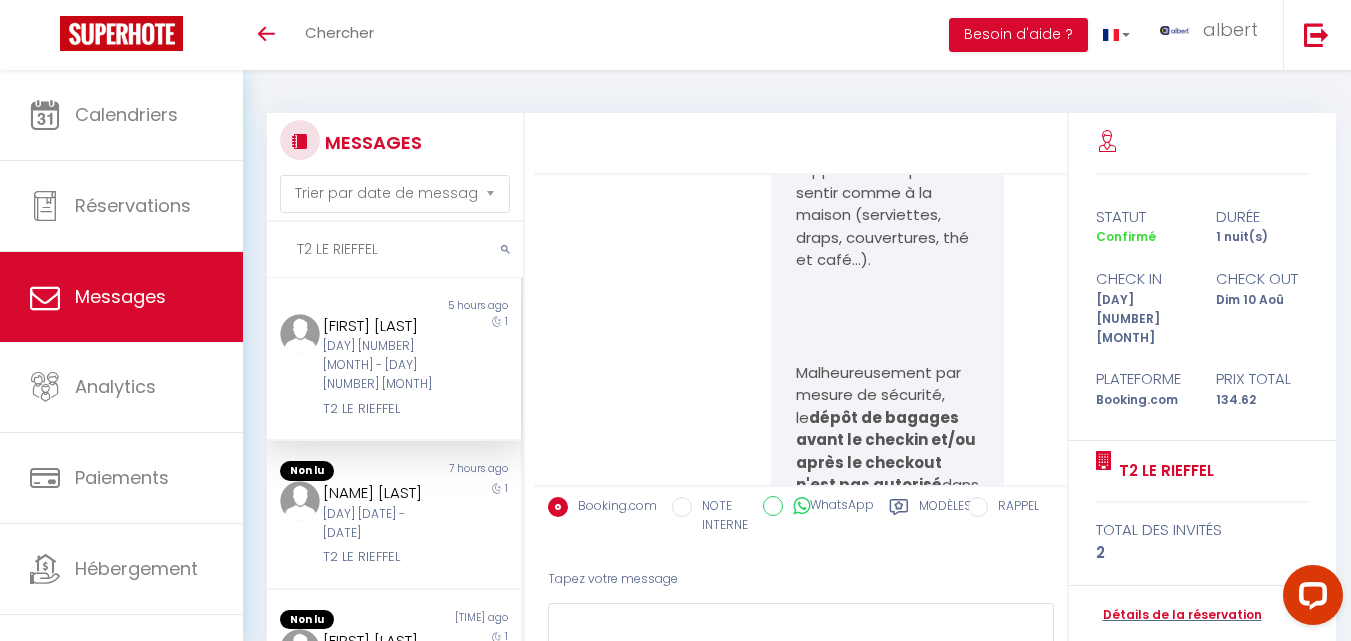 scroll, scrollTop: 3195, scrollLeft: 0, axis: vertical 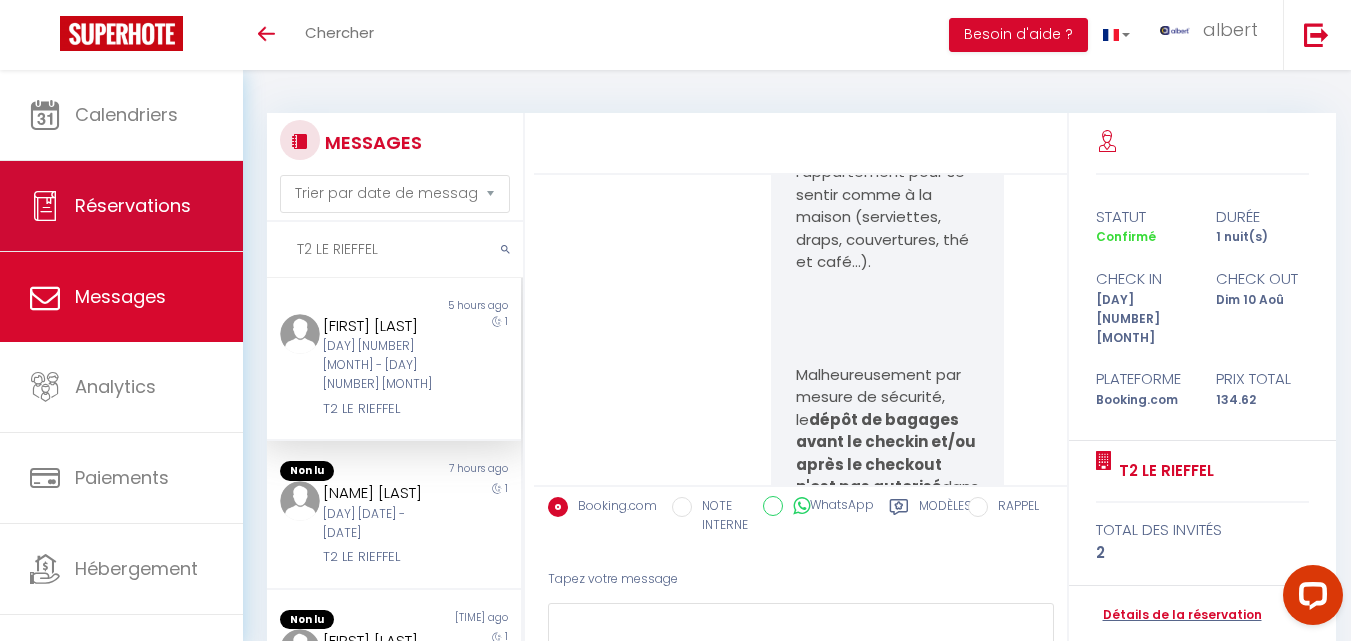 drag, startPoint x: 412, startPoint y: 261, endPoint x: 81, endPoint y: 216, distance: 334.04492 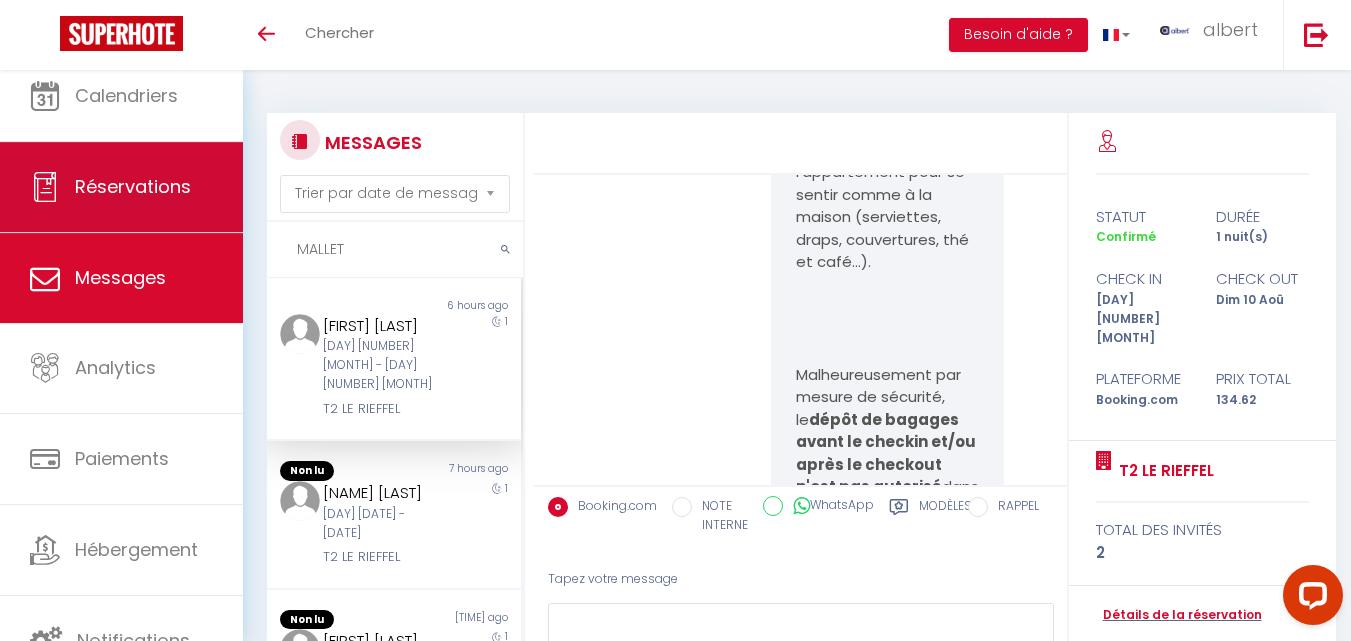 type on "MALLET" 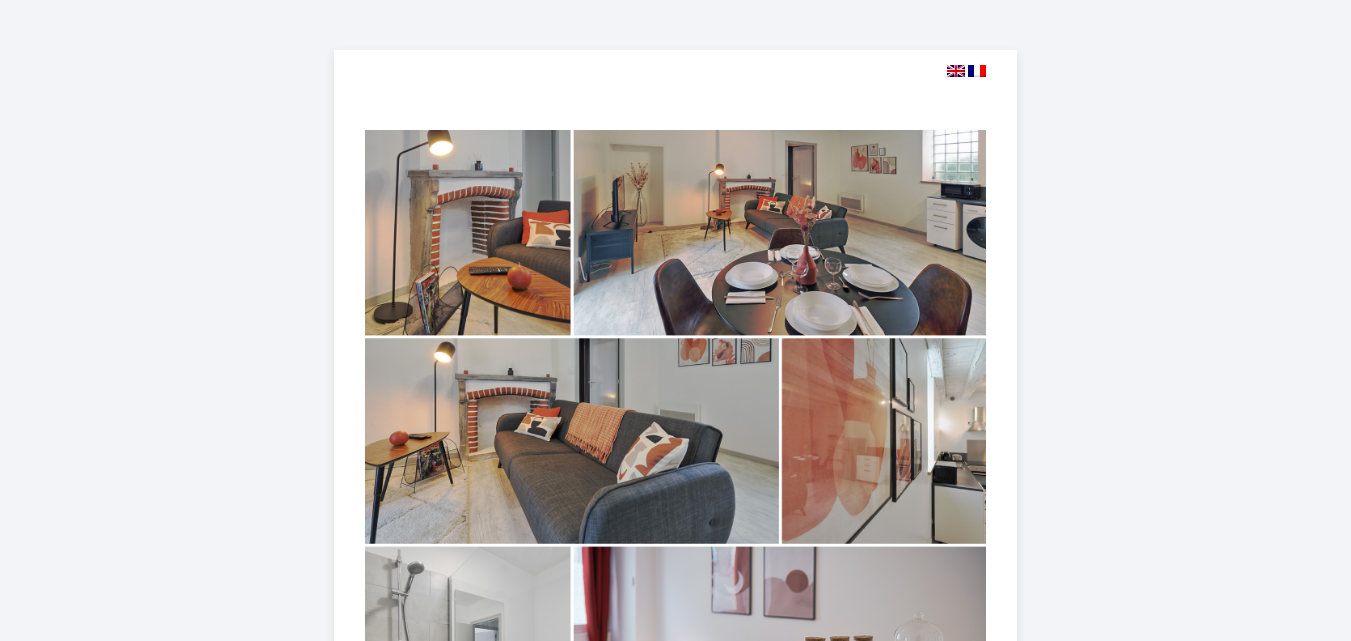 select 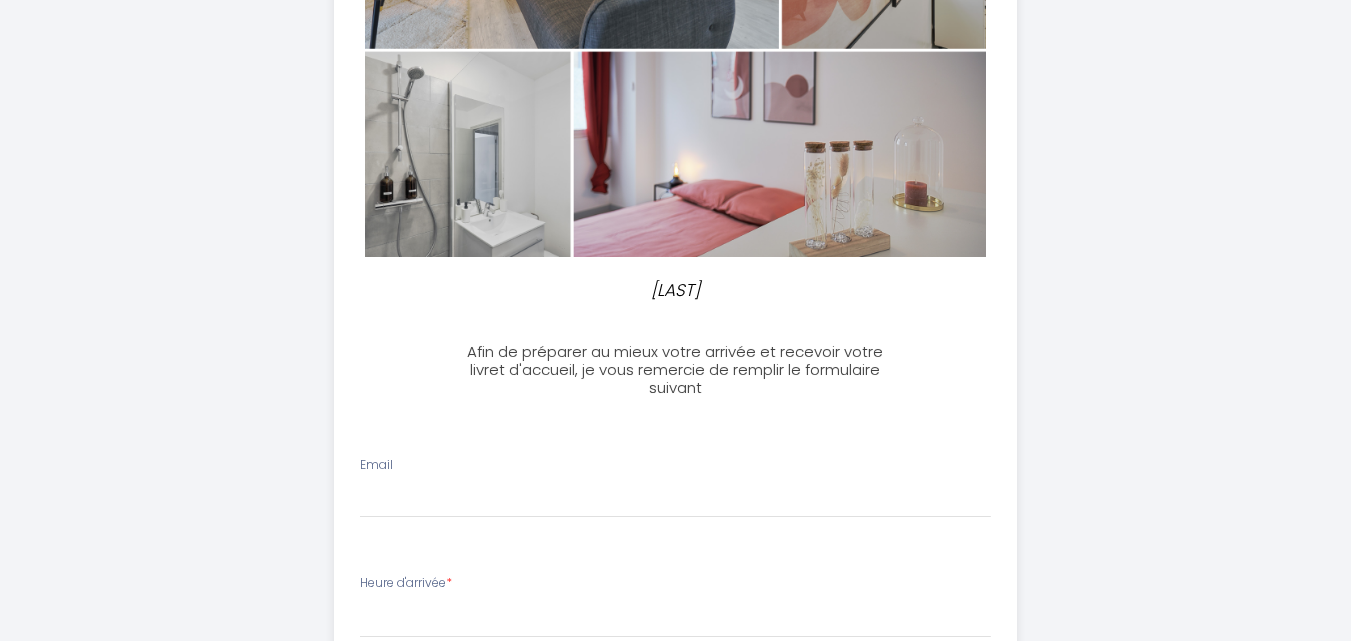 scroll, scrollTop: 489, scrollLeft: 0, axis: vertical 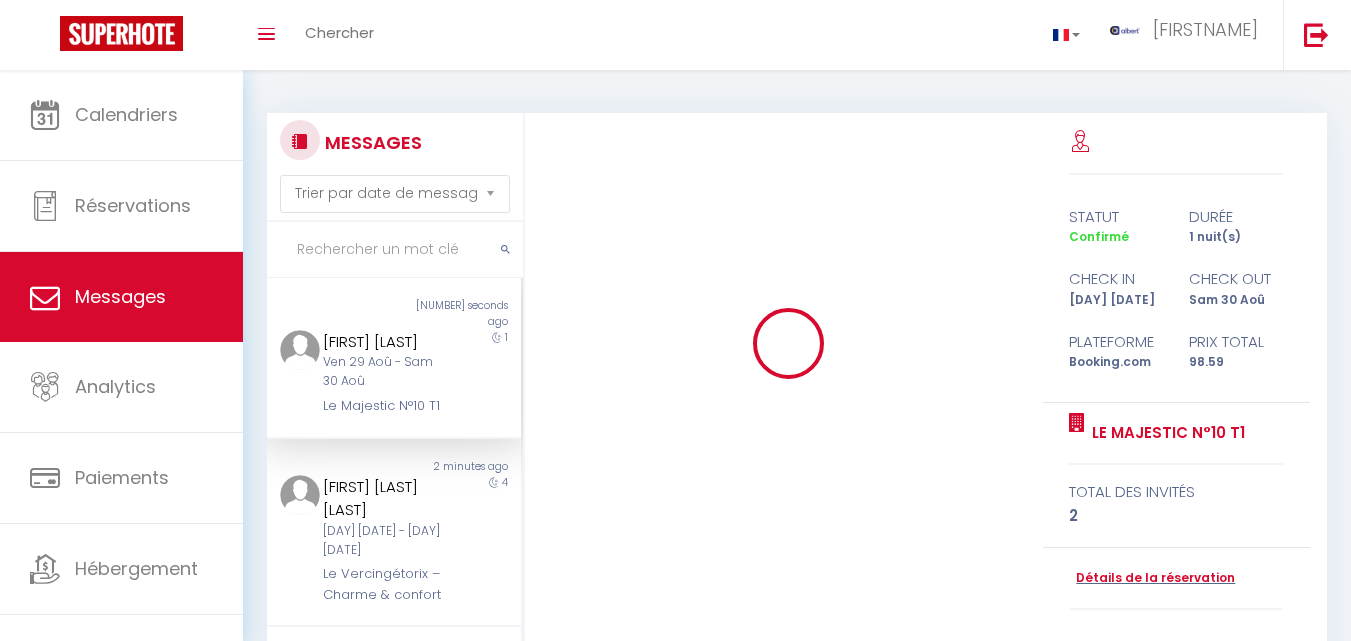 select on "message" 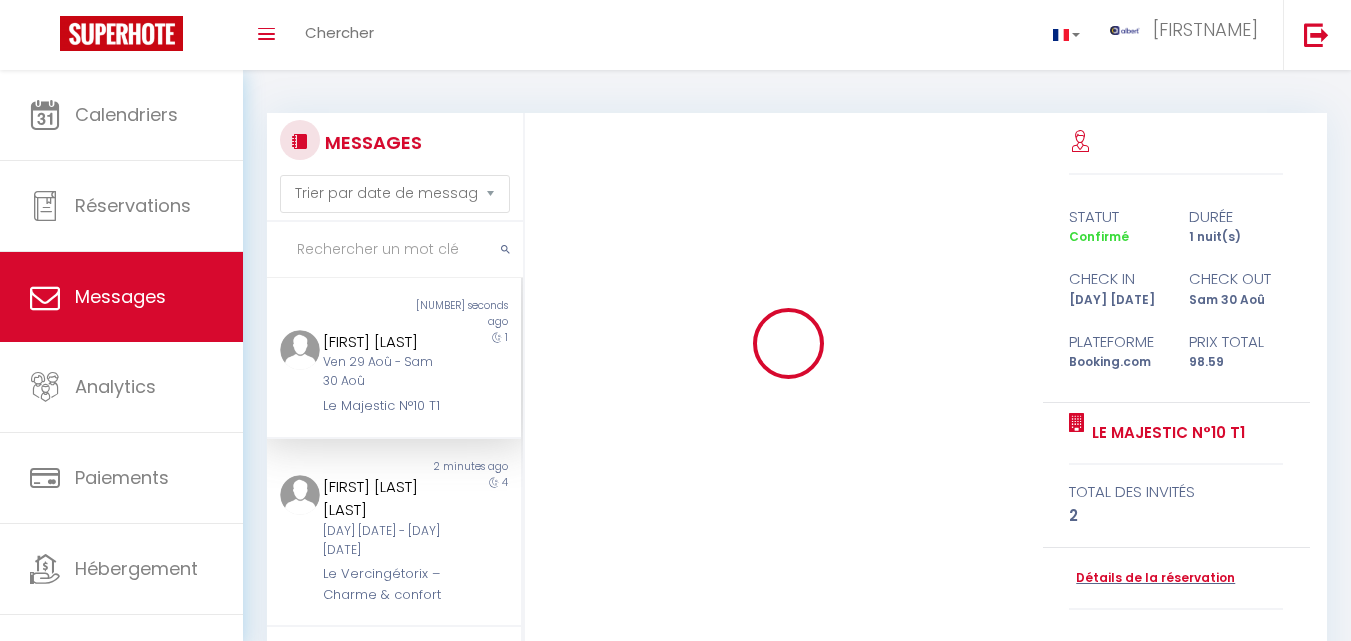 click at bounding box center (395, 250) 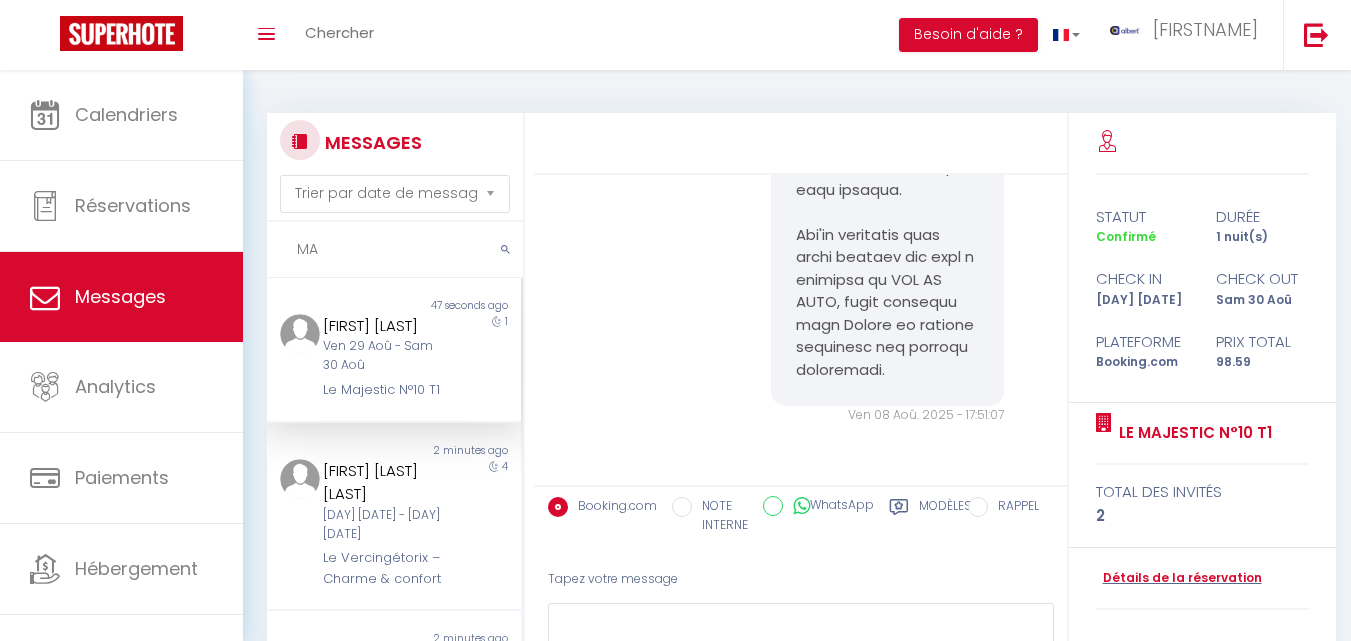 scroll, scrollTop: 6724, scrollLeft: 0, axis: vertical 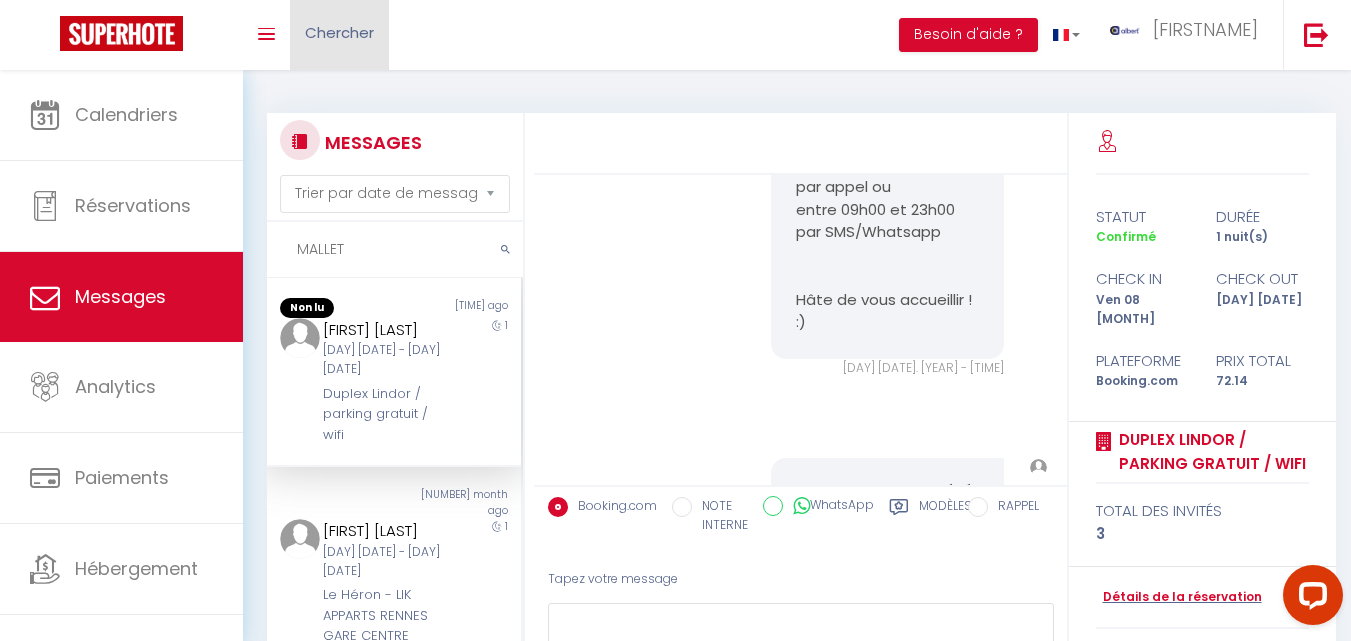 type on "MALLET" 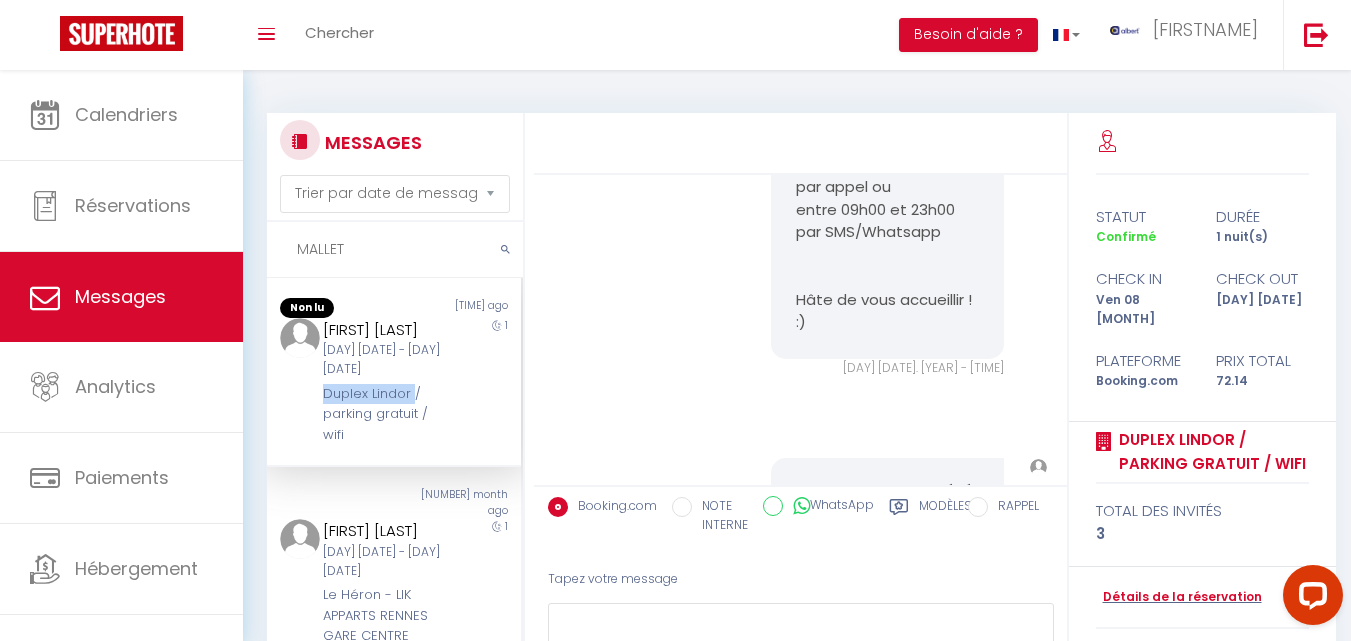 copy on "[APARTMENT NAME]" 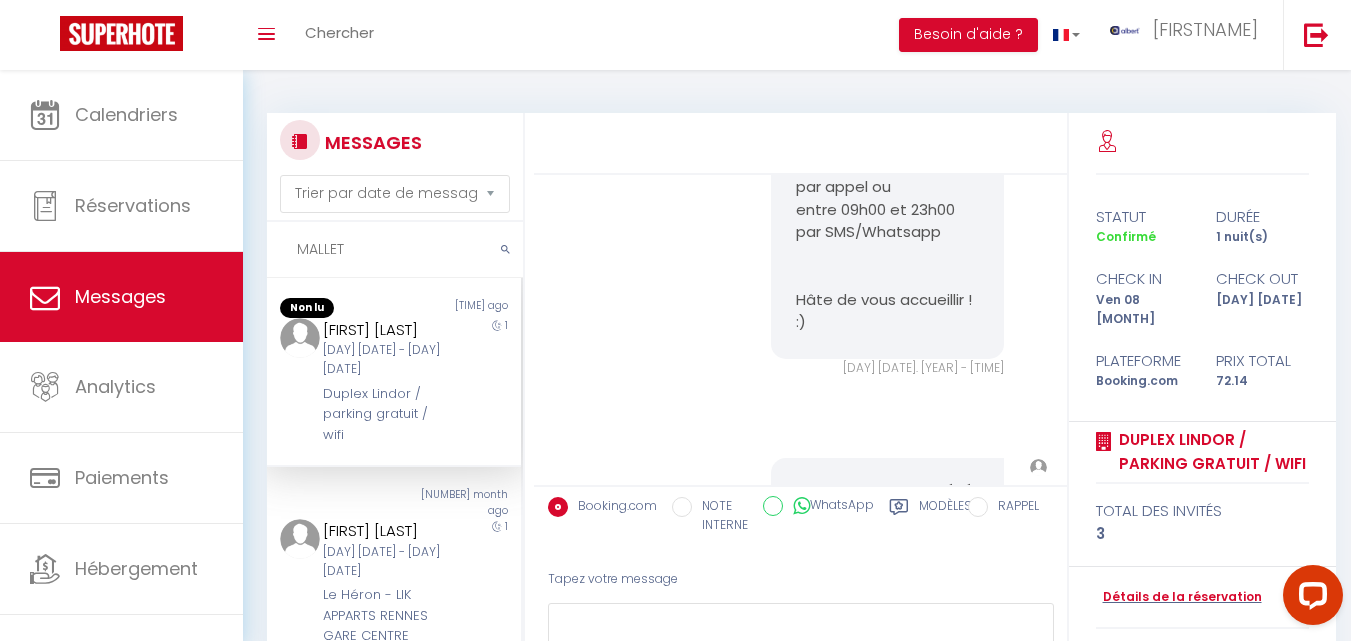drag, startPoint x: 351, startPoint y: 245, endPoint x: 248, endPoint y: 251, distance: 103.17461 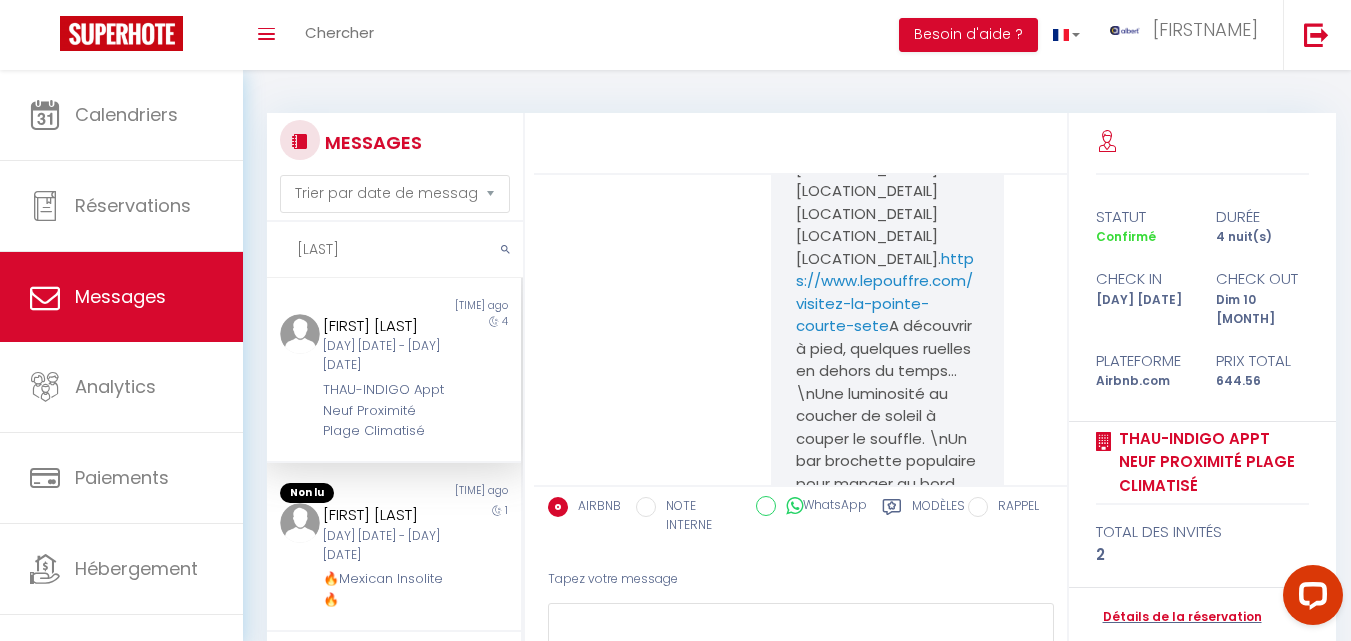 scroll, scrollTop: 12140, scrollLeft: 0, axis: vertical 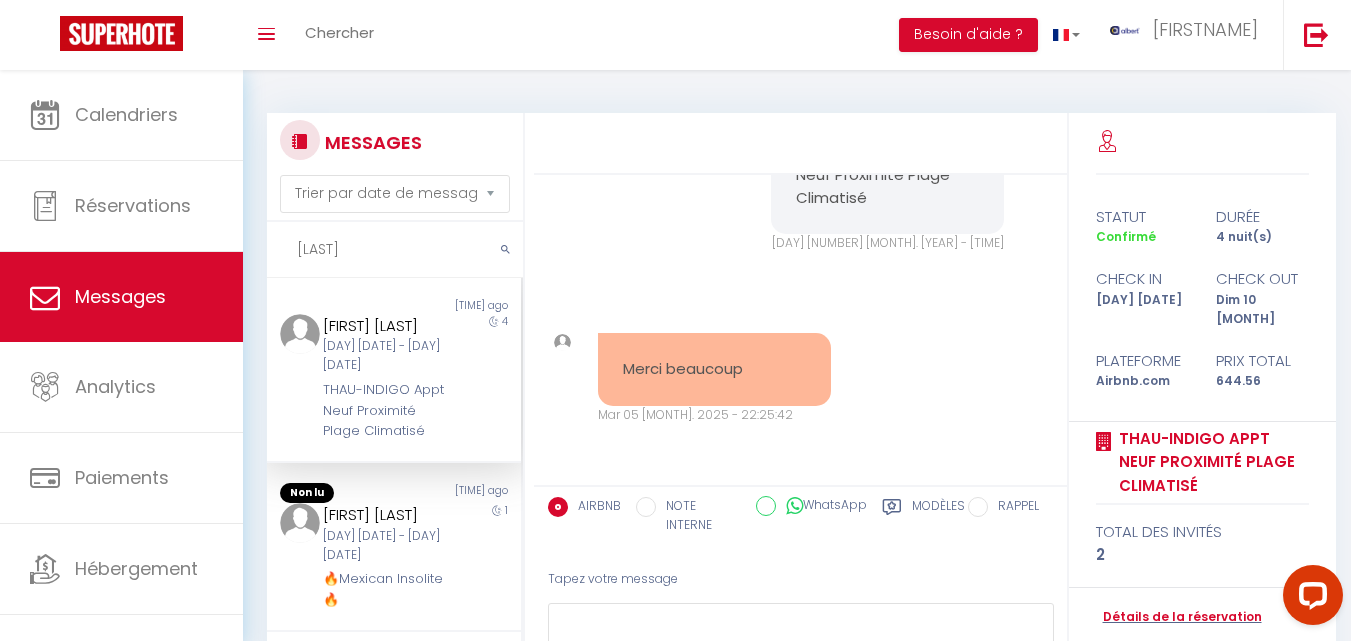 type on "[LAST]" 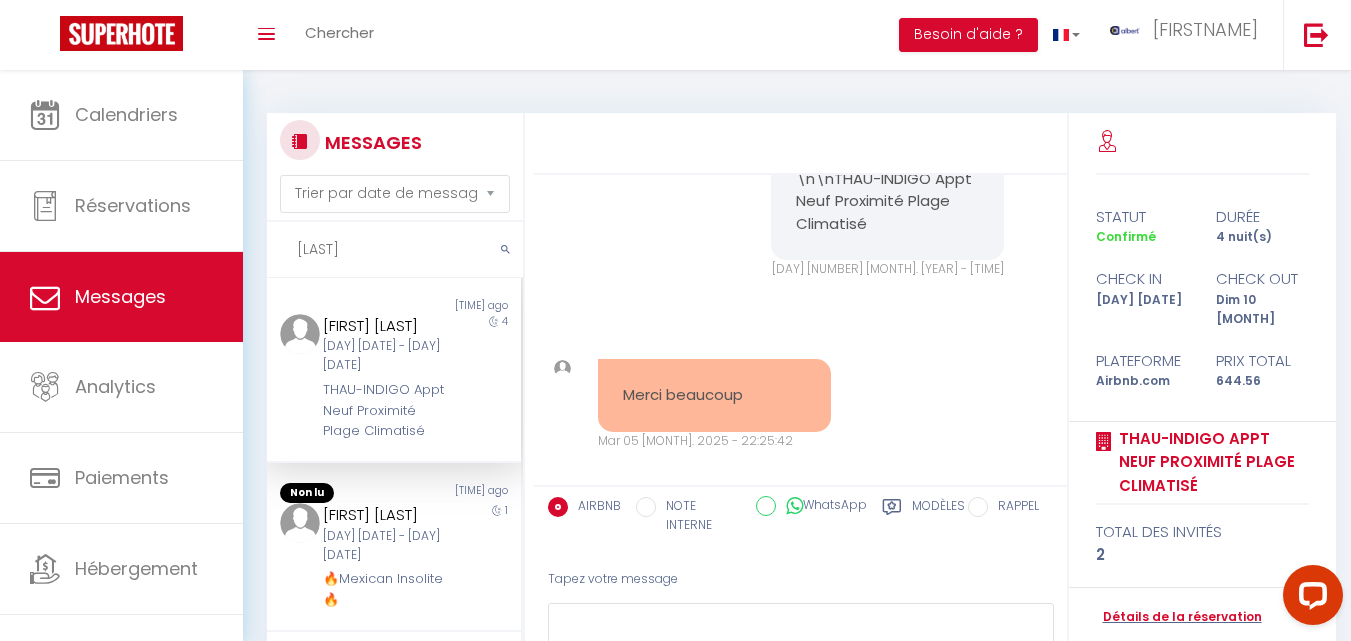 scroll, scrollTop: 11480, scrollLeft: 0, axis: vertical 